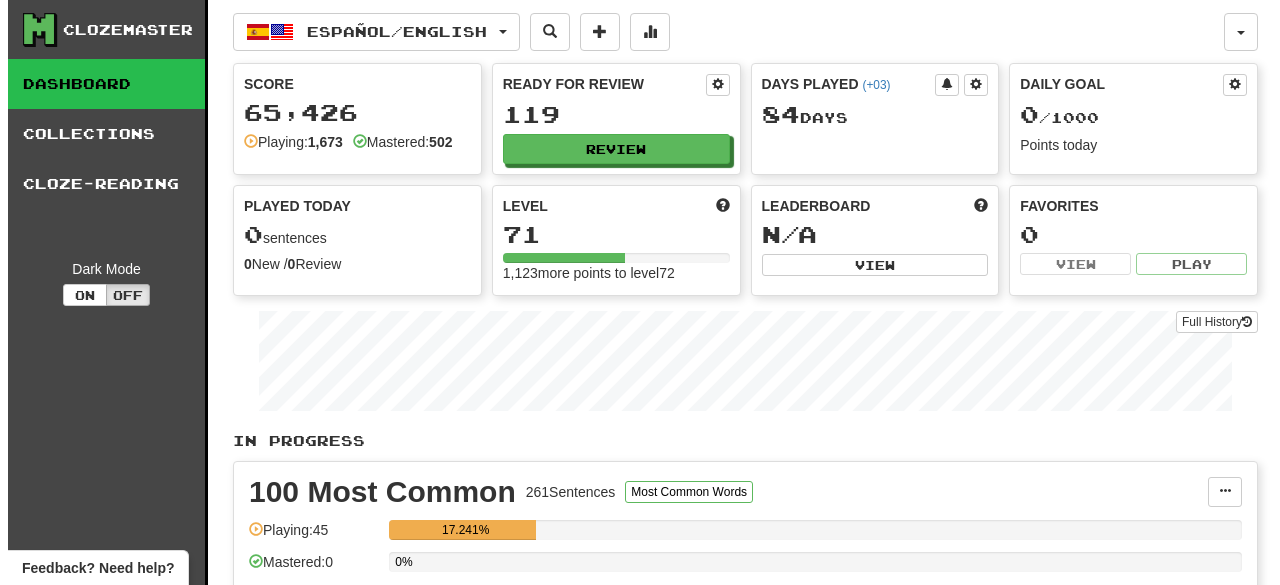 scroll, scrollTop: 0, scrollLeft: 0, axis: both 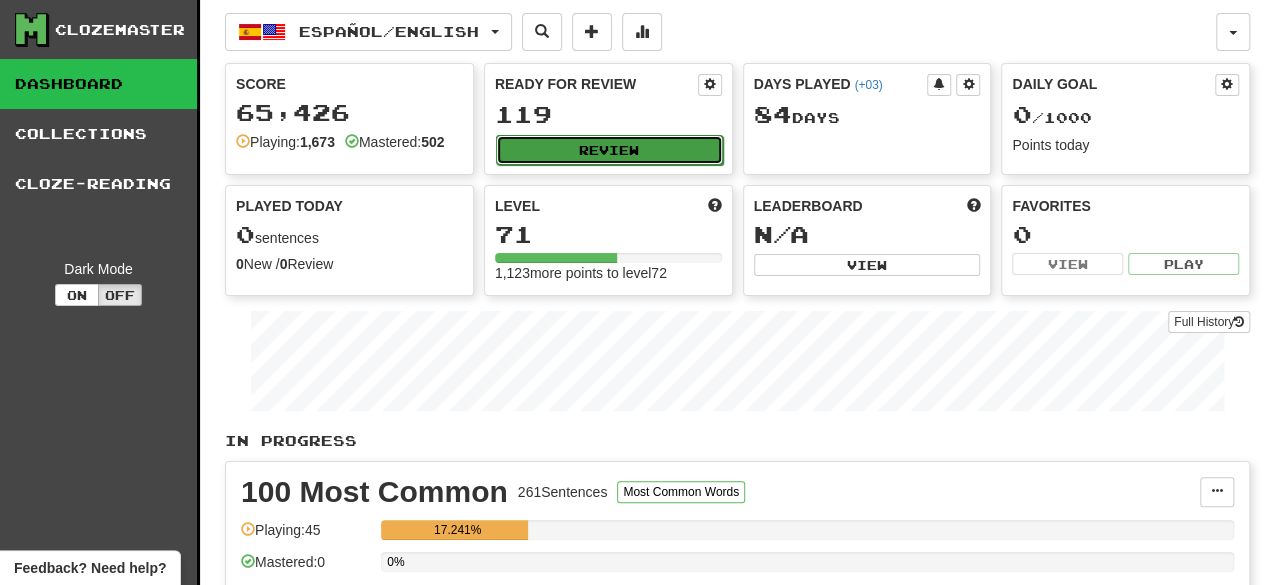 click on "Review" at bounding box center (609, 150) 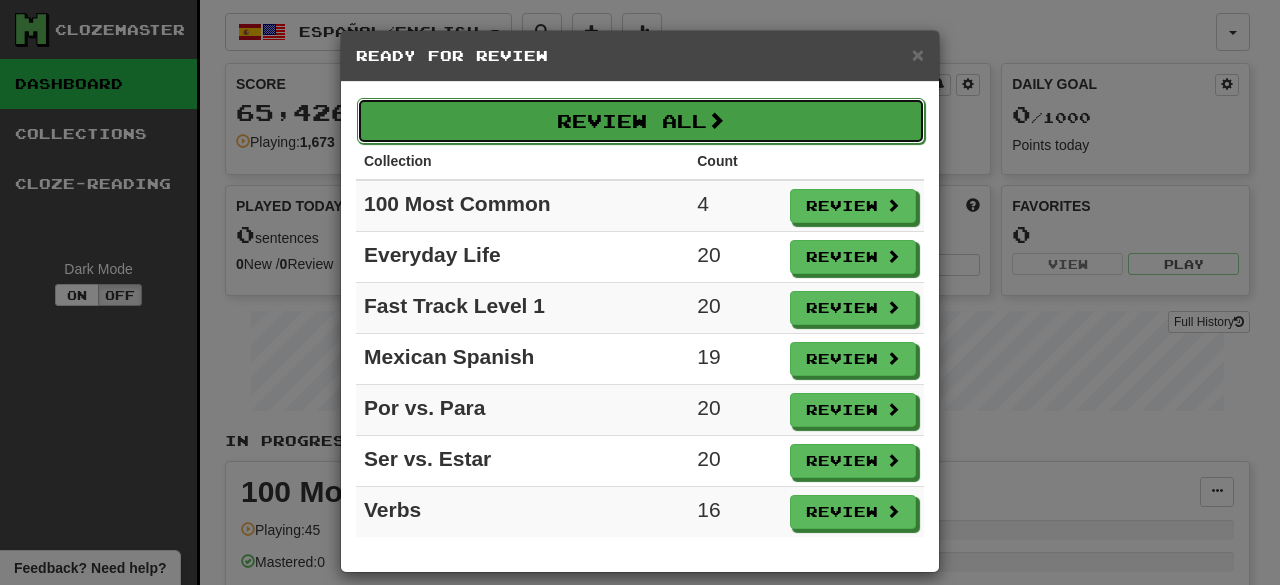 click on "Review All" at bounding box center [641, 121] 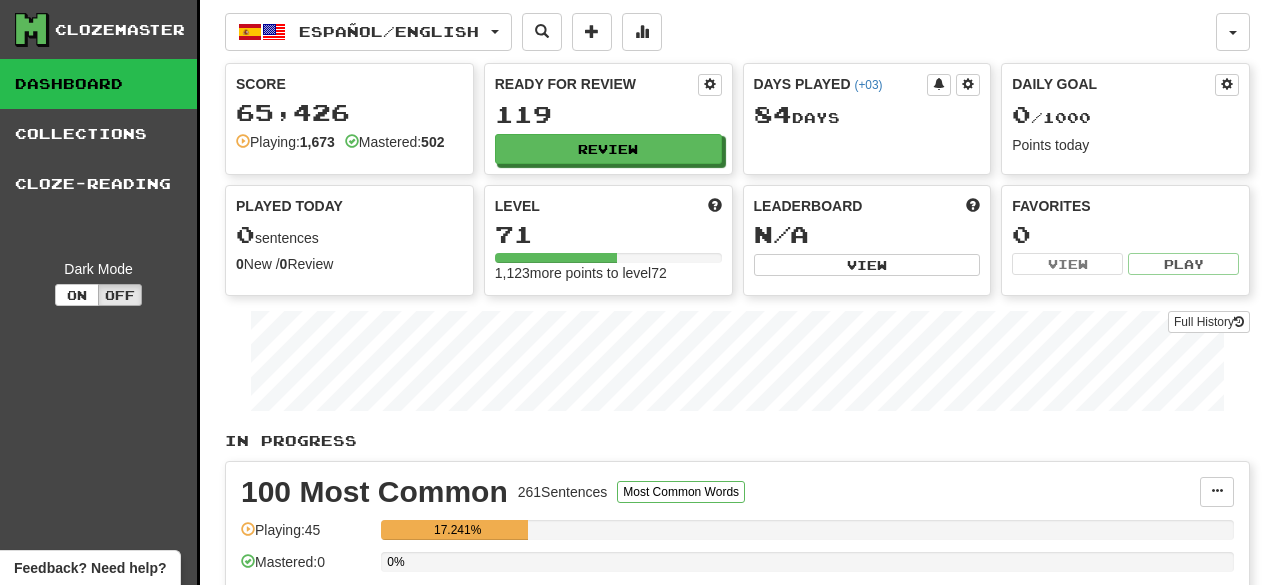 select on "**" 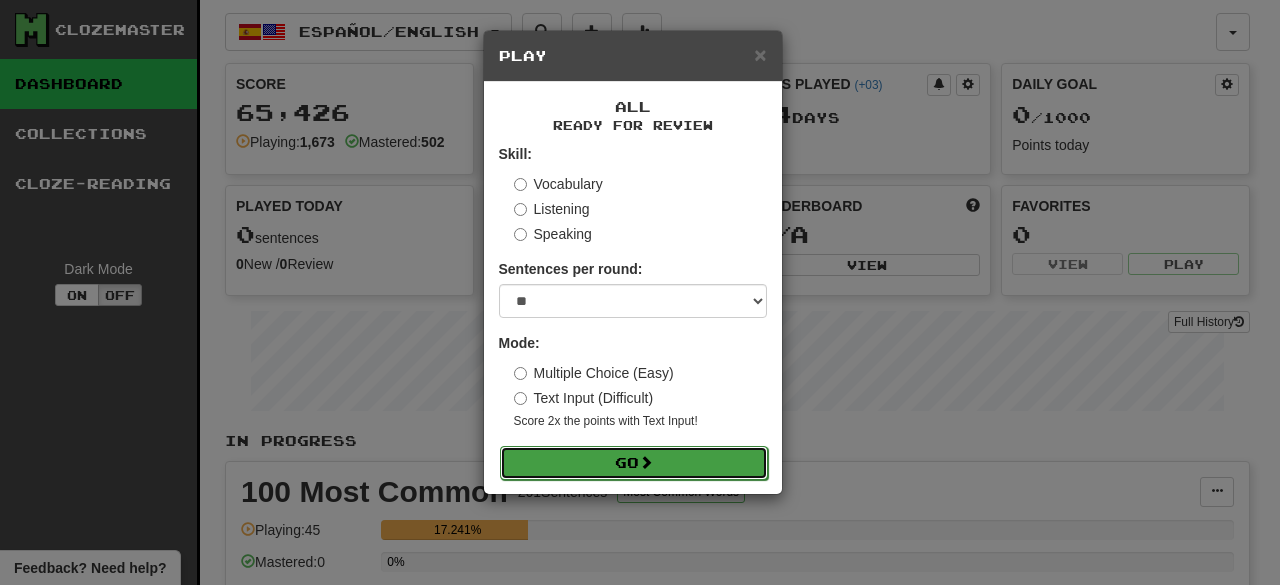click on "Go" at bounding box center [634, 463] 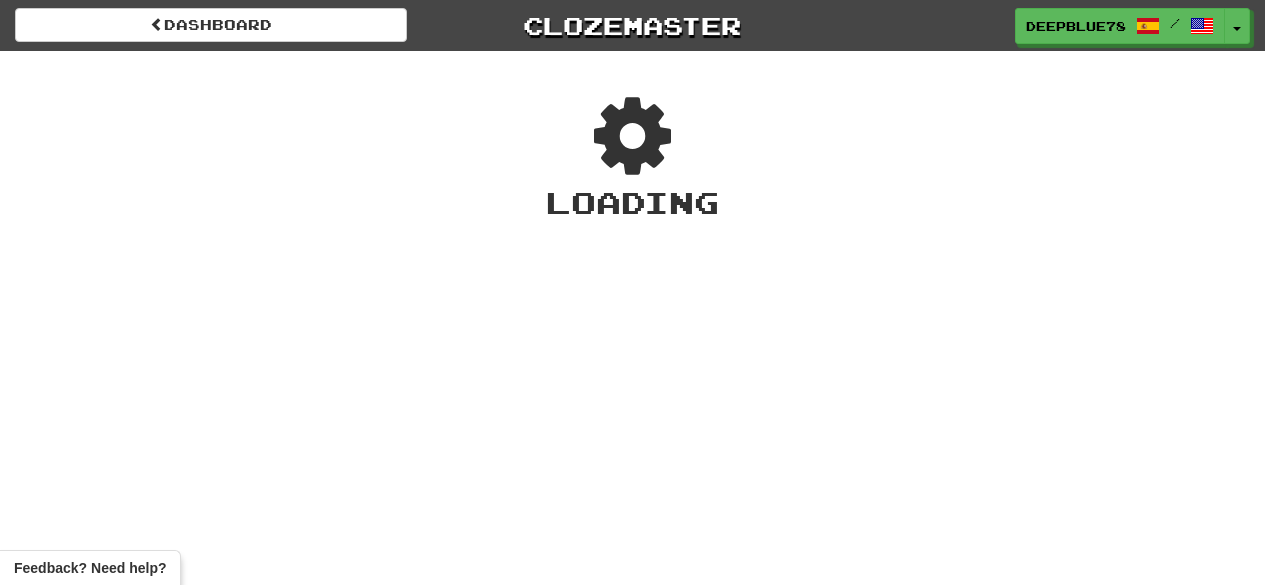 scroll, scrollTop: 0, scrollLeft: 0, axis: both 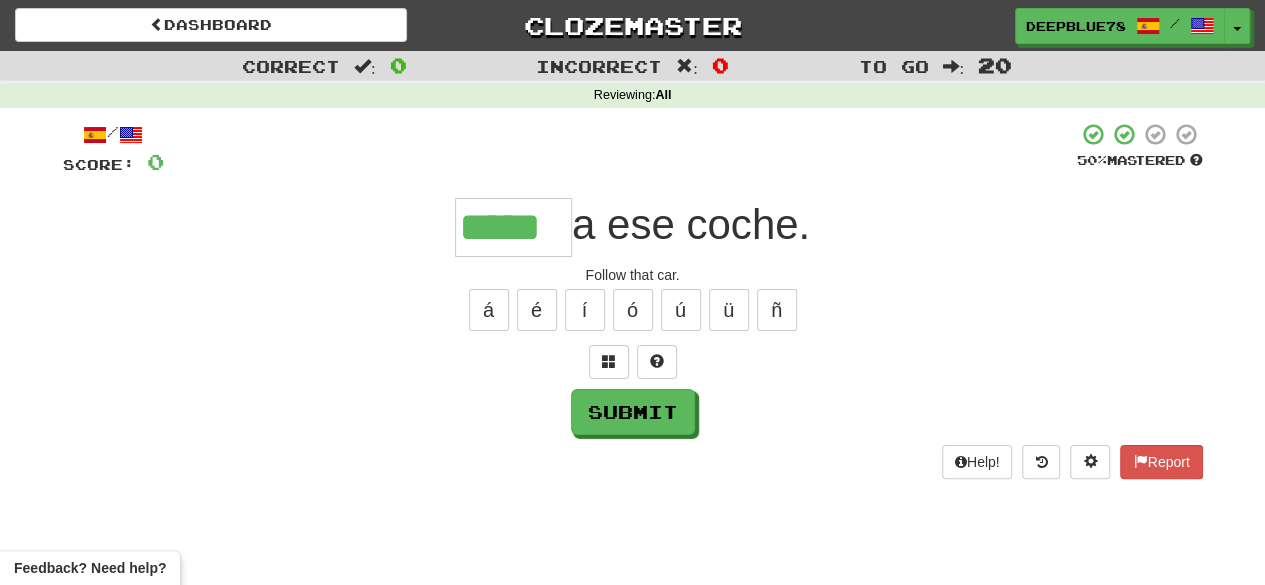 type on "*****" 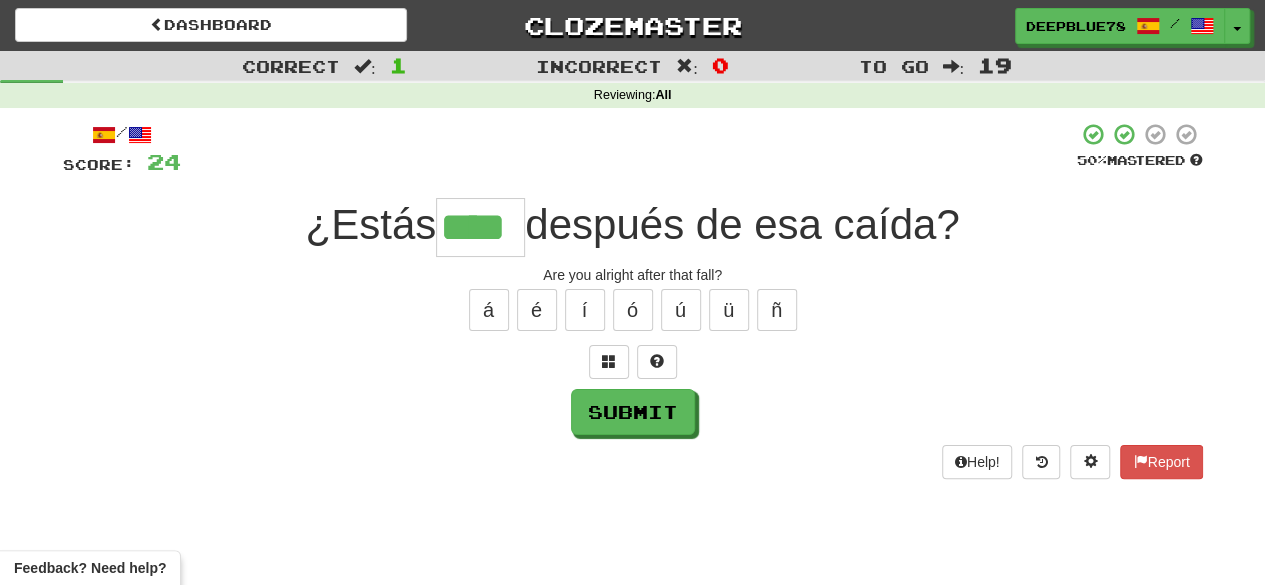 type on "****" 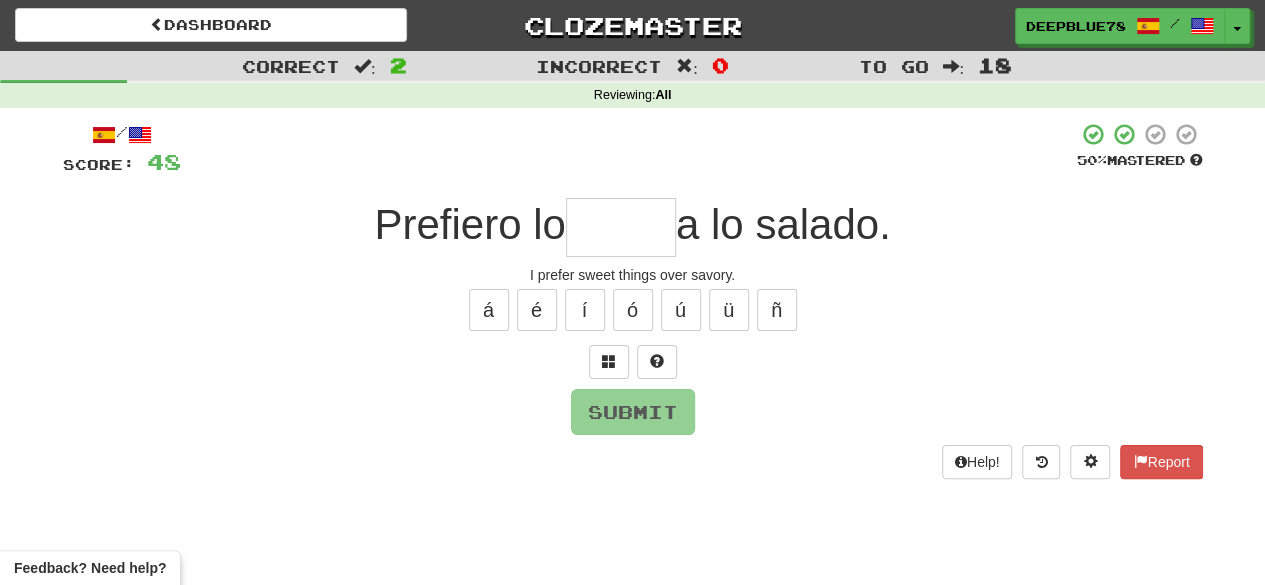 type on "*" 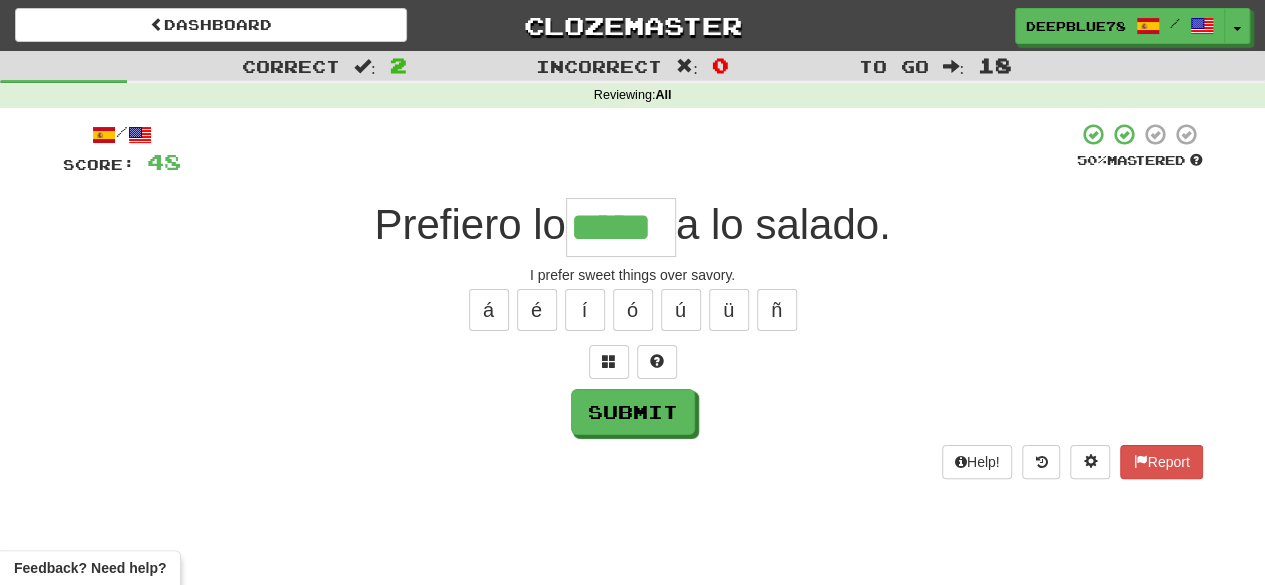 type on "*****" 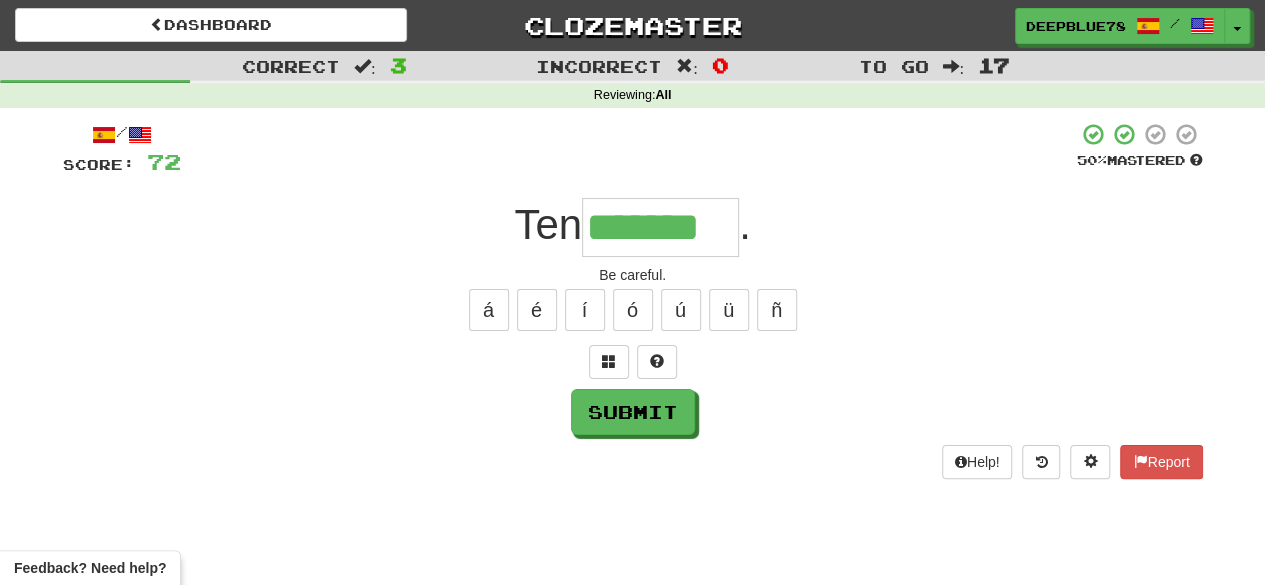 type on "*******" 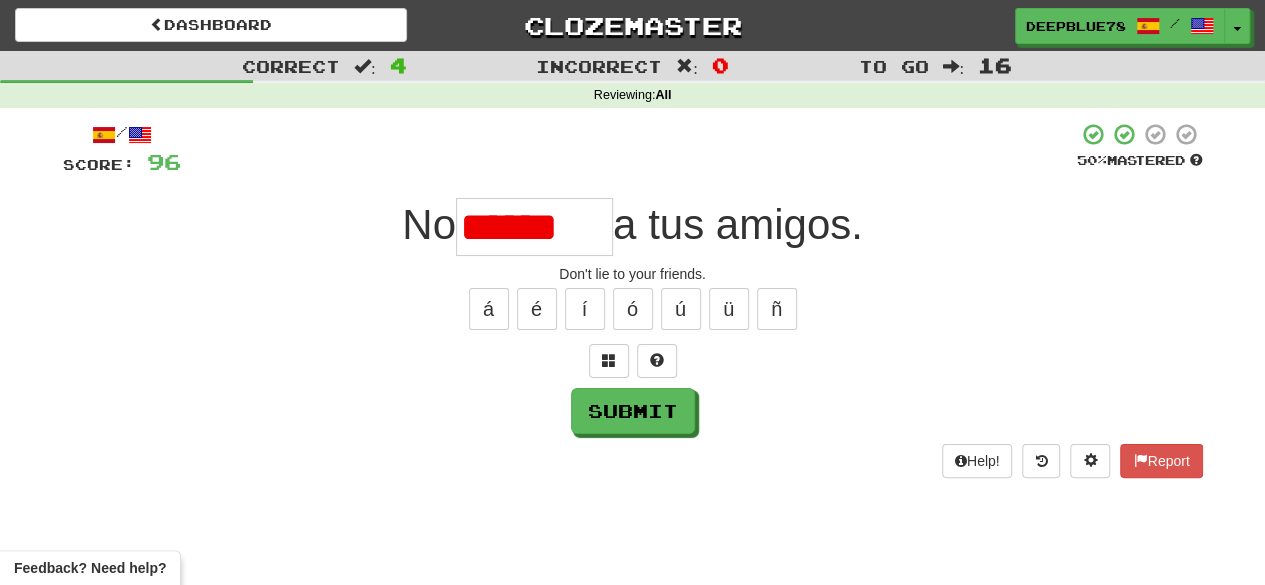 scroll, scrollTop: 0, scrollLeft: 0, axis: both 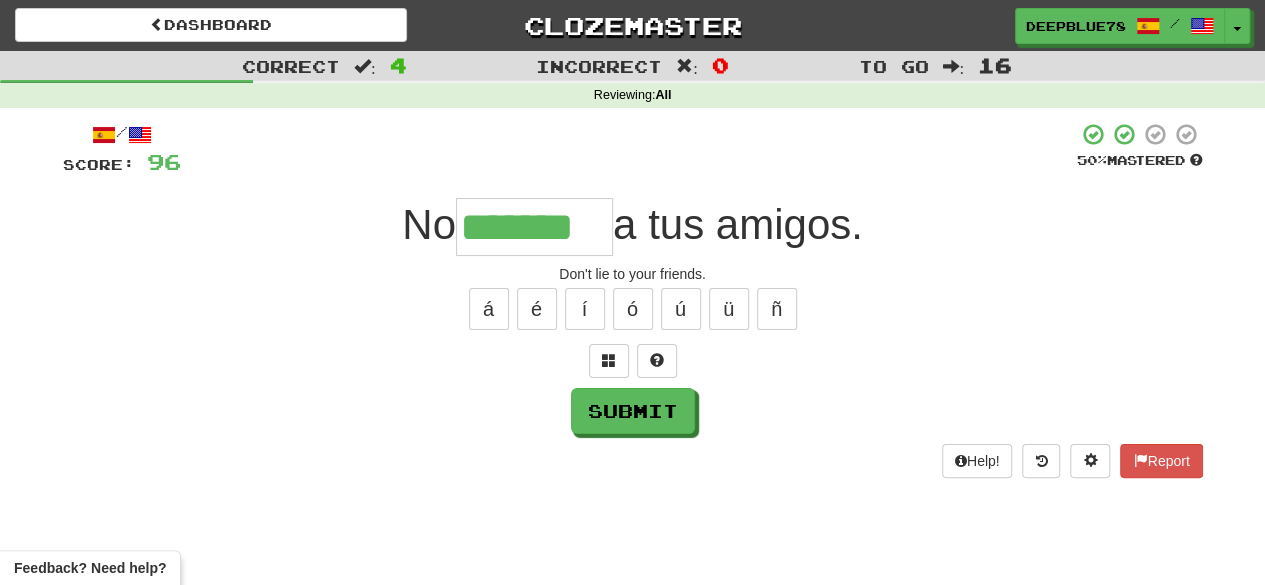 type on "*******" 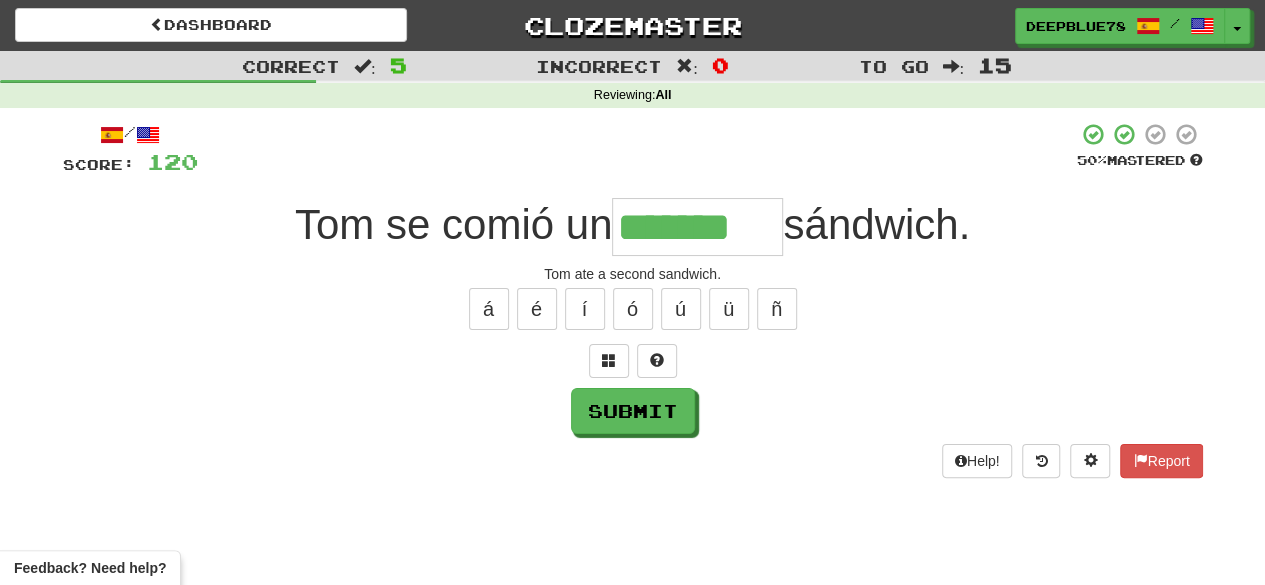 type on "*******" 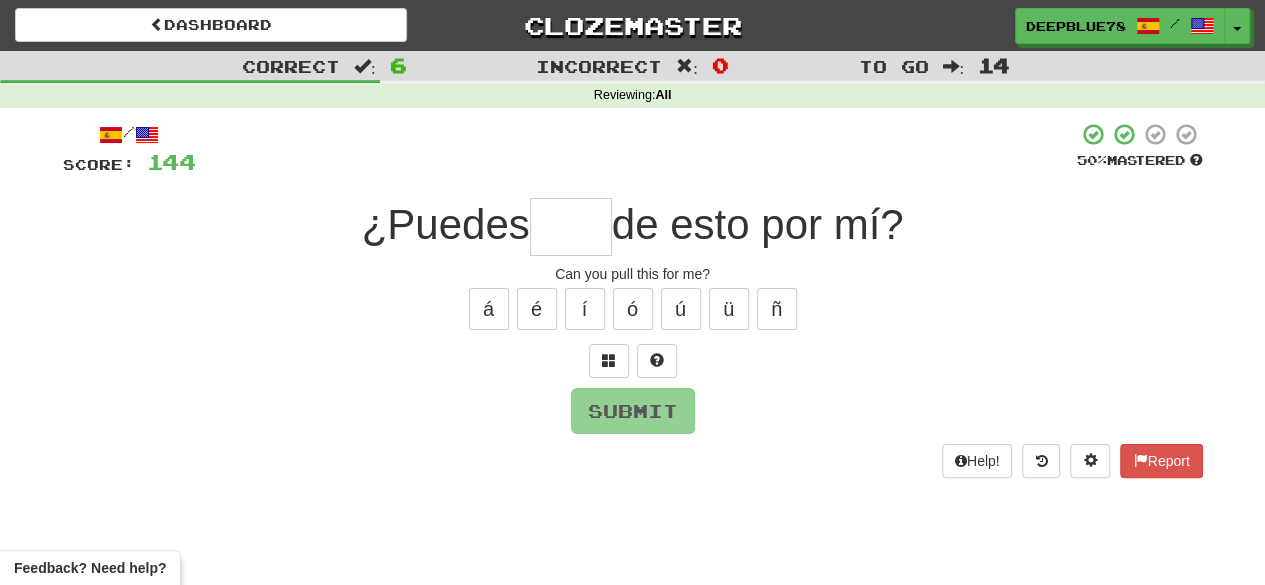 type on "*" 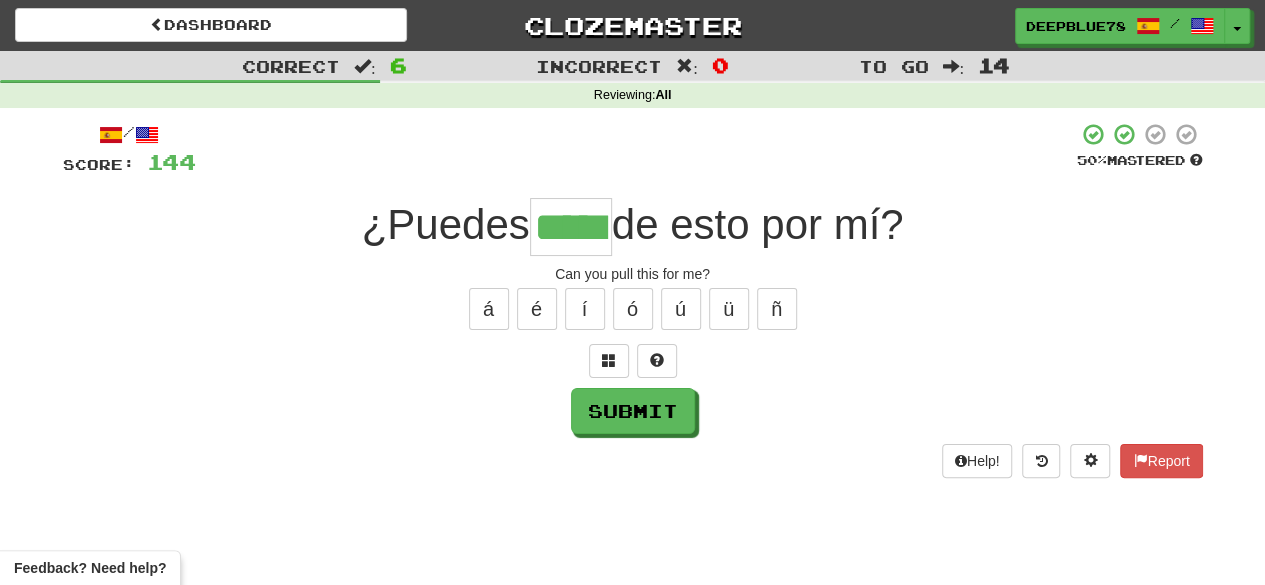 type on "*****" 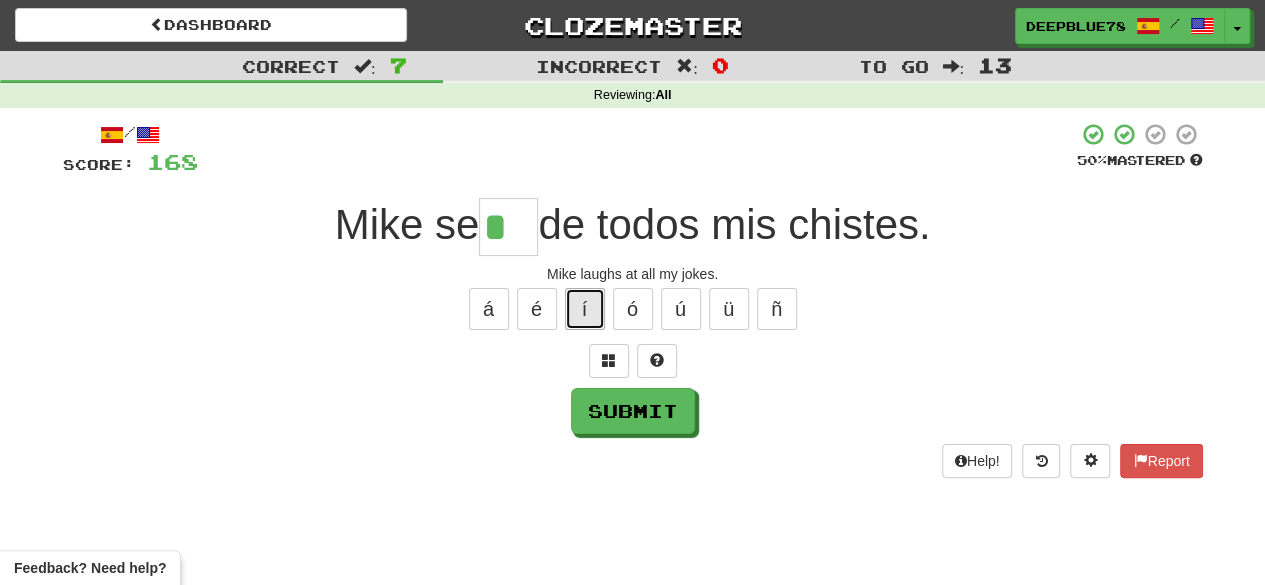 click on "í" at bounding box center (585, 309) 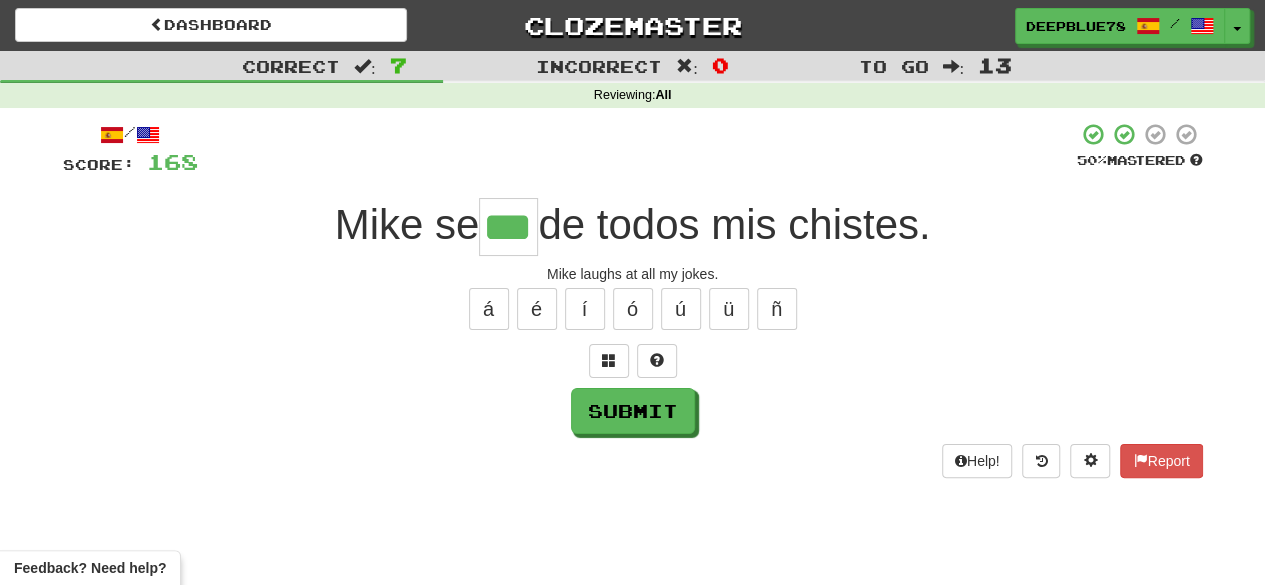 type on "***" 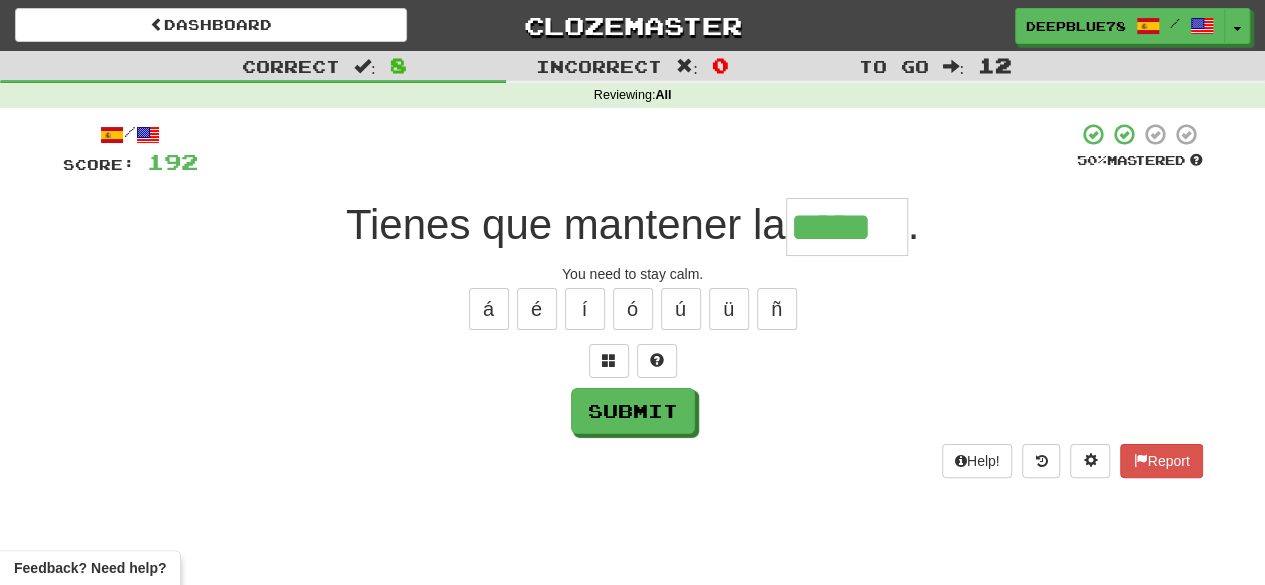 type on "*****" 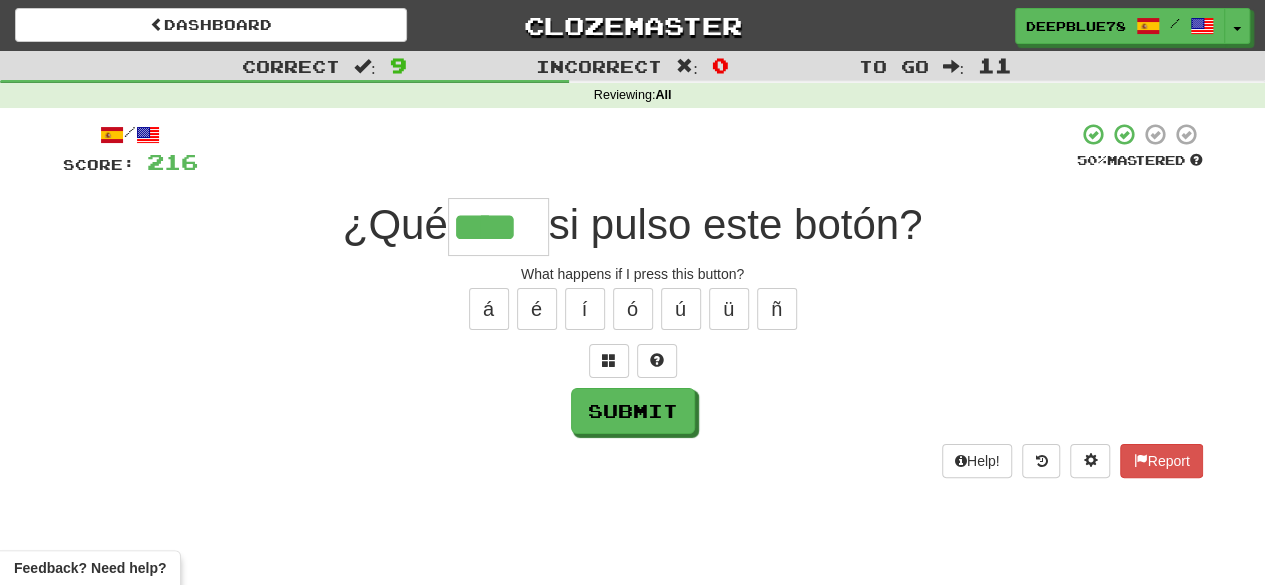 type on "****" 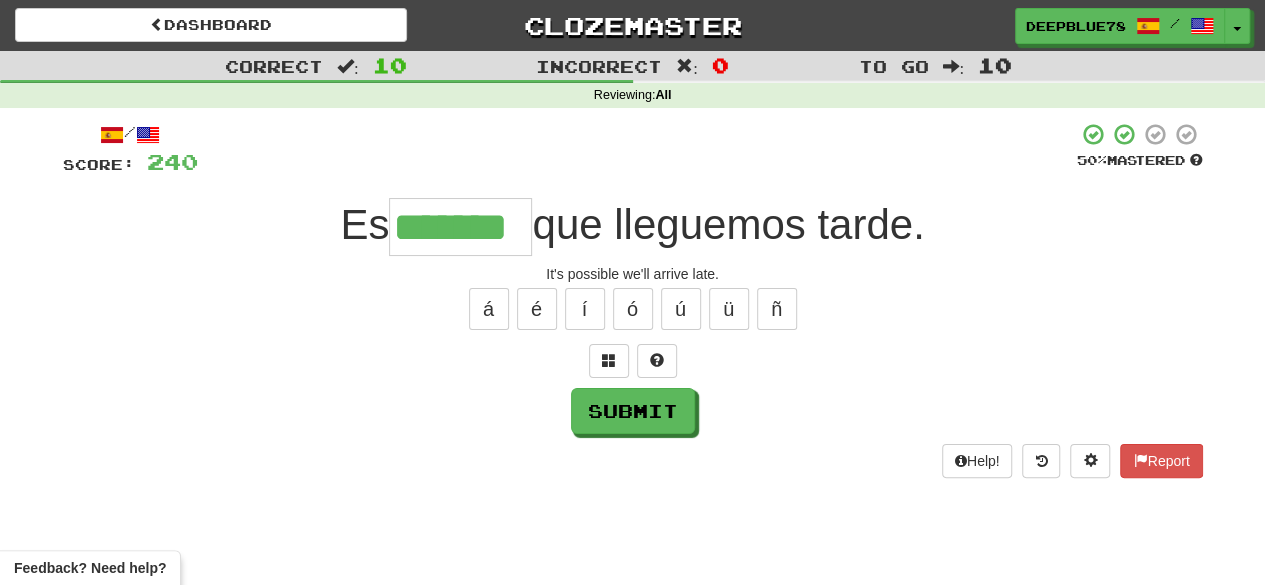 type on "*******" 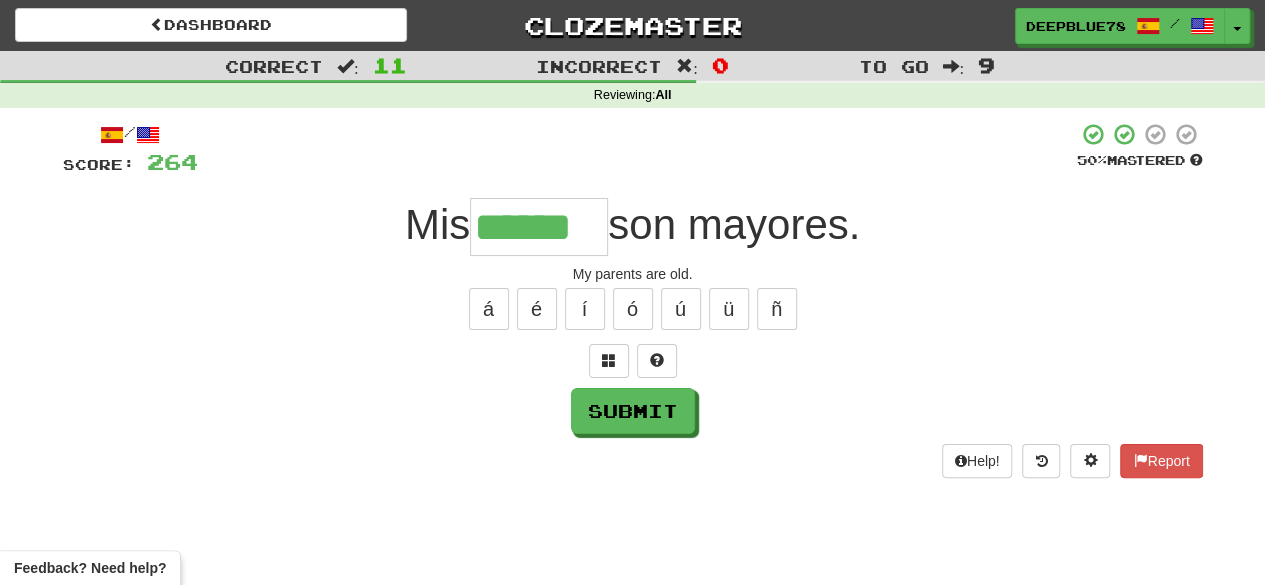 type on "******" 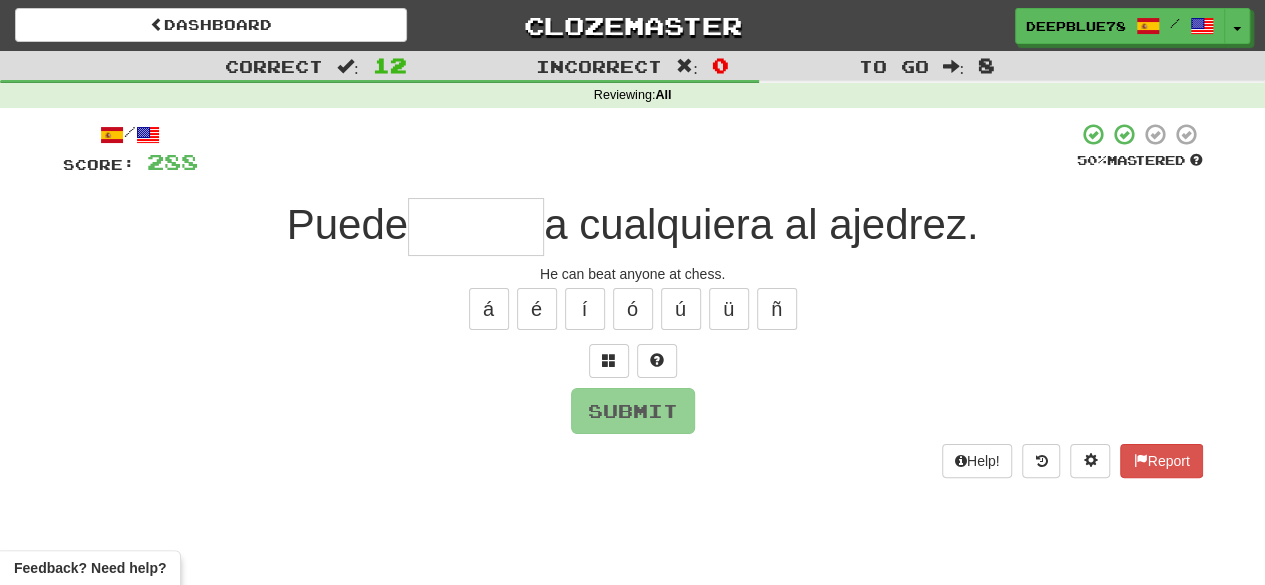 type on "*" 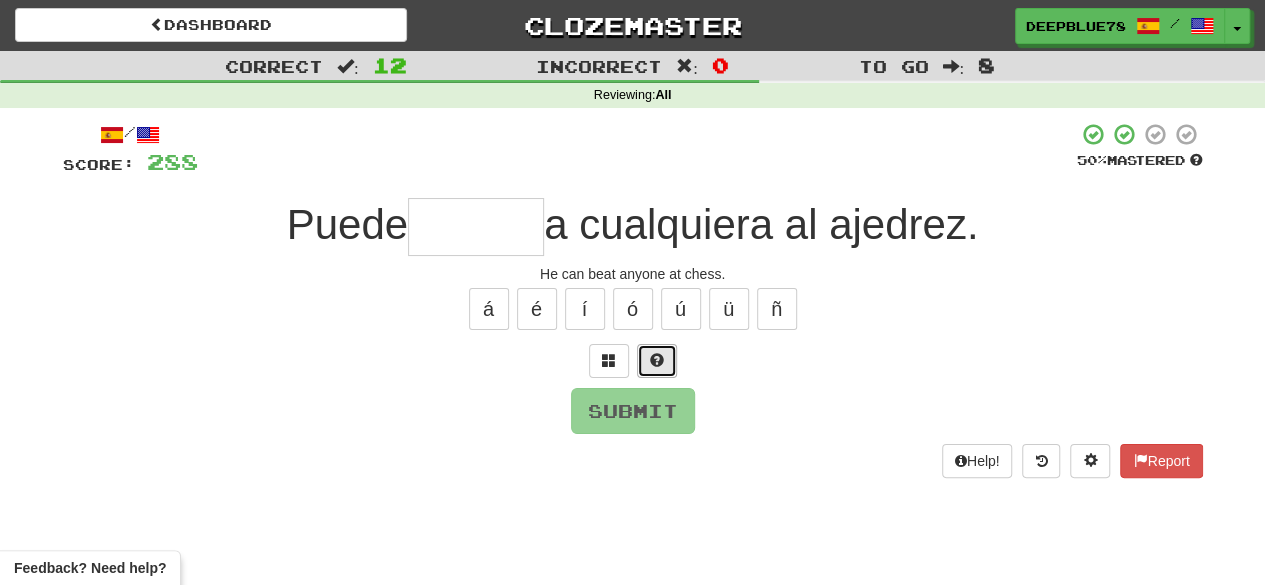 click at bounding box center [657, 361] 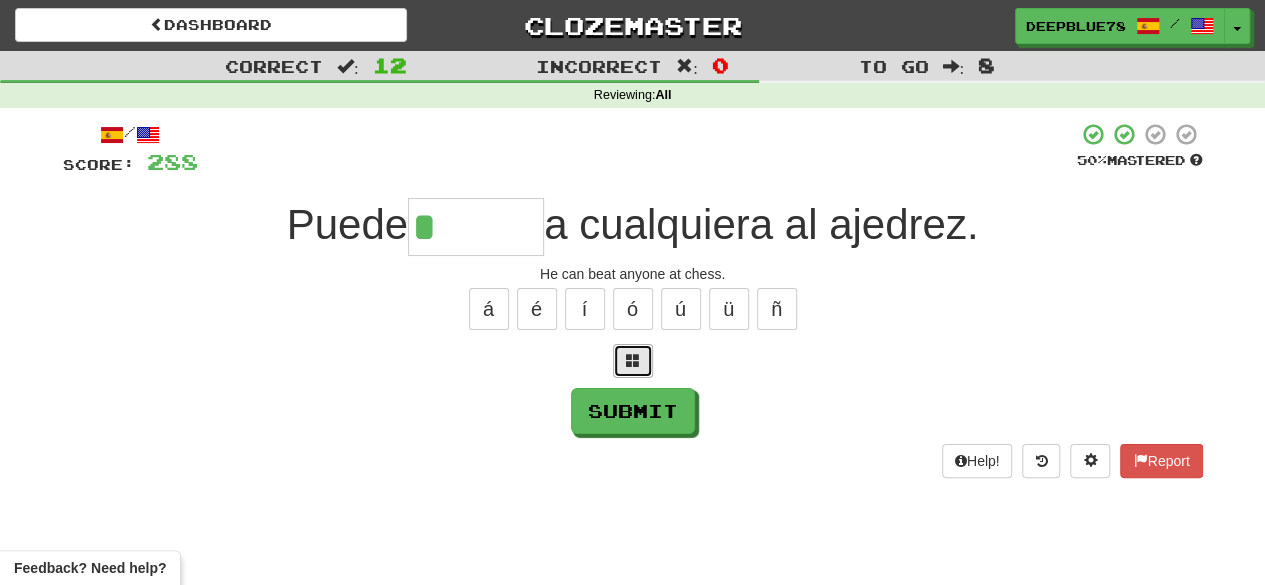 click at bounding box center (633, 361) 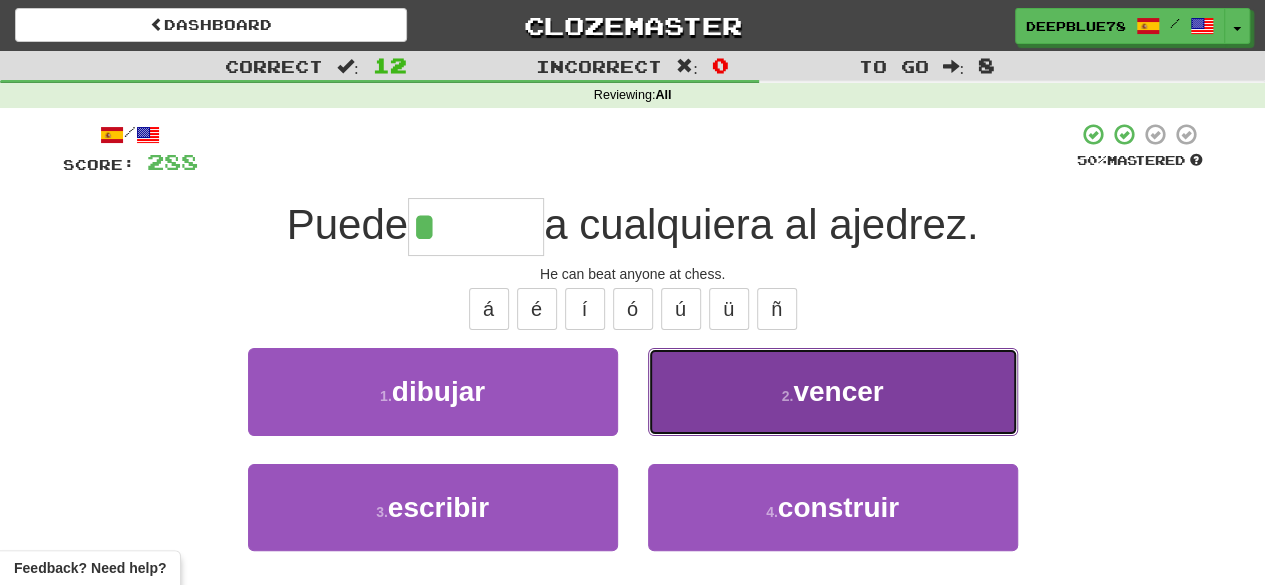 click on "vencer" at bounding box center [838, 391] 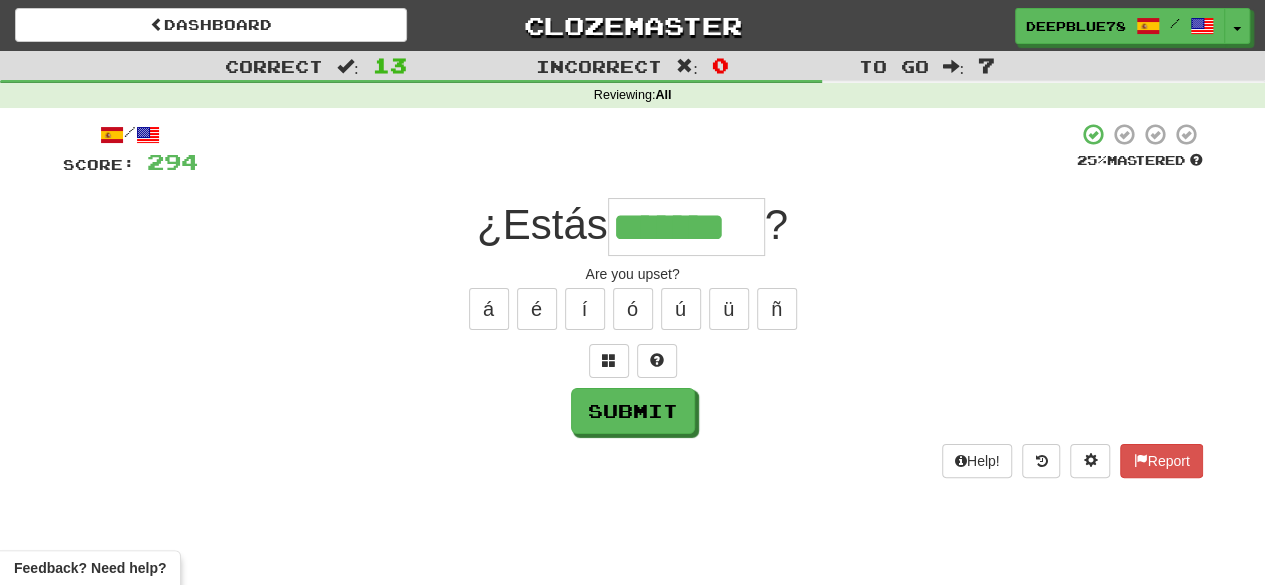 type on "*******" 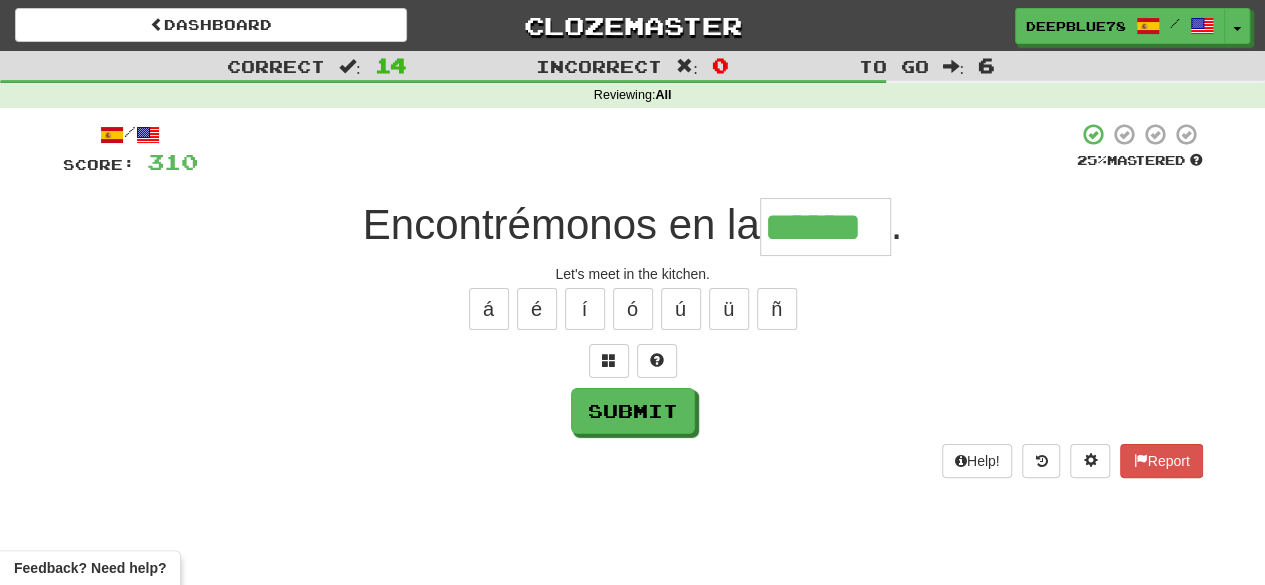 type on "******" 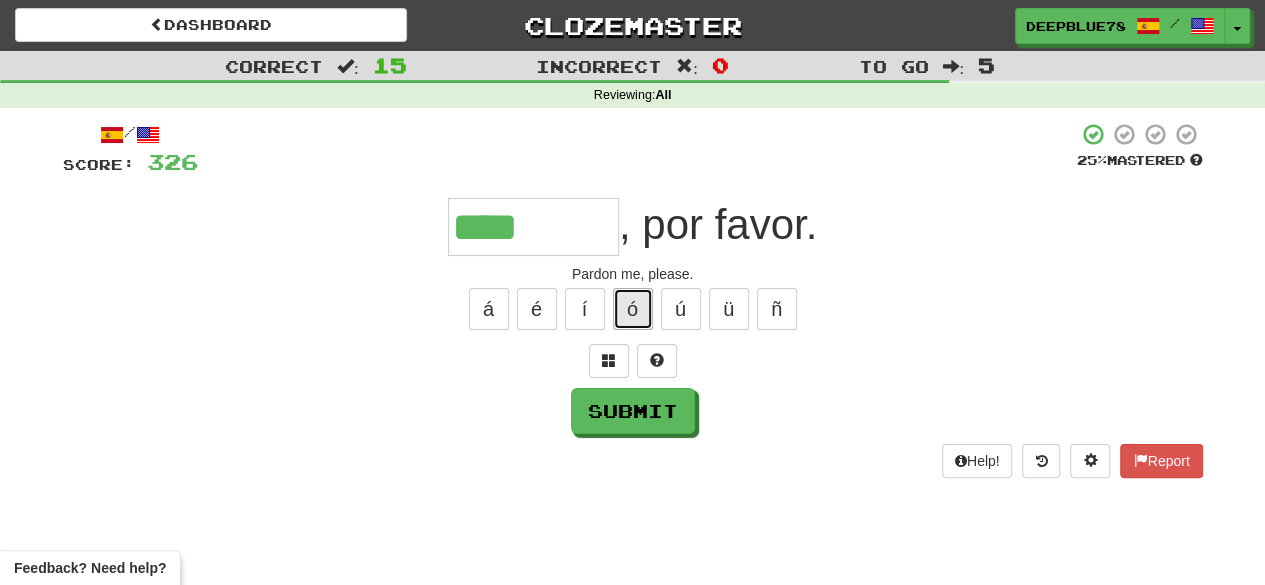 click on "ó" at bounding box center [633, 309] 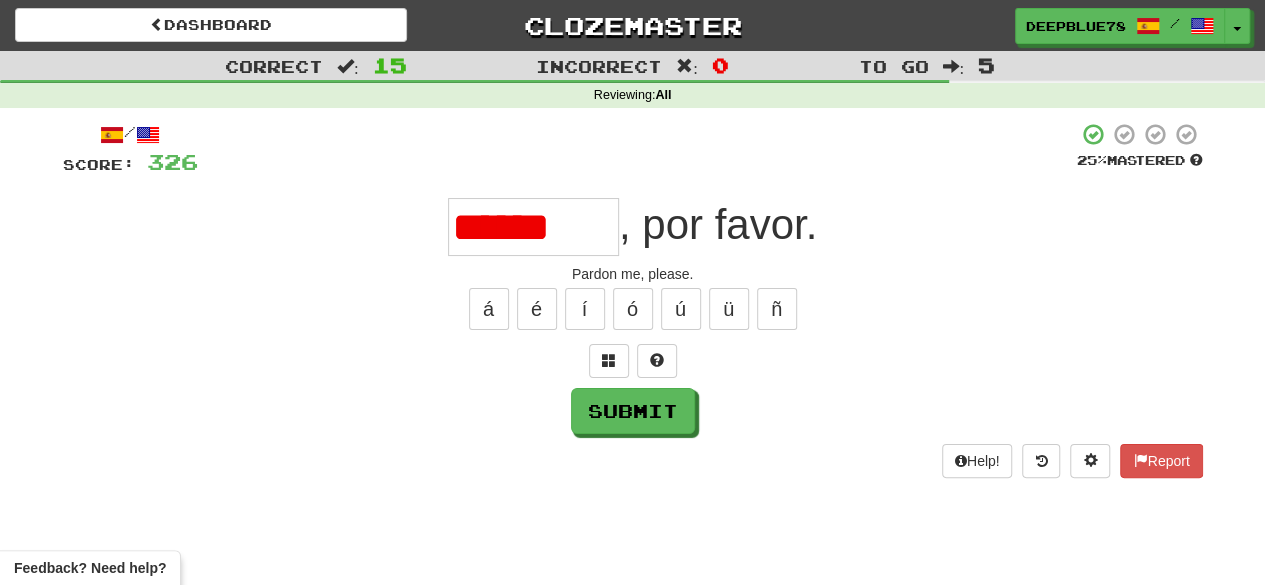 scroll, scrollTop: 0, scrollLeft: 0, axis: both 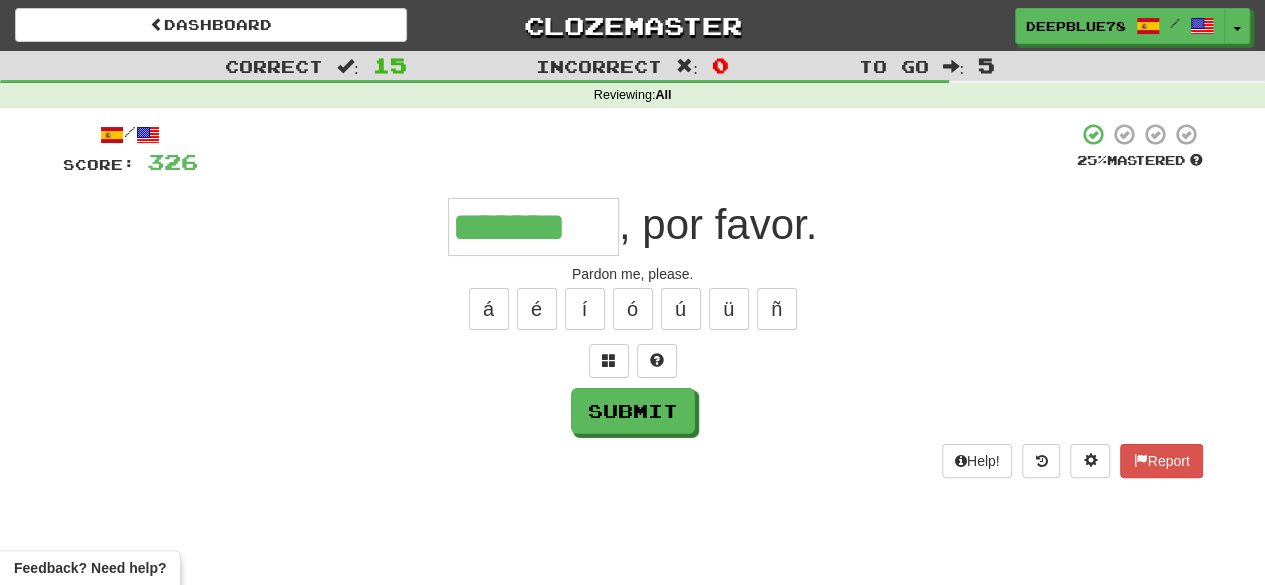 type on "********" 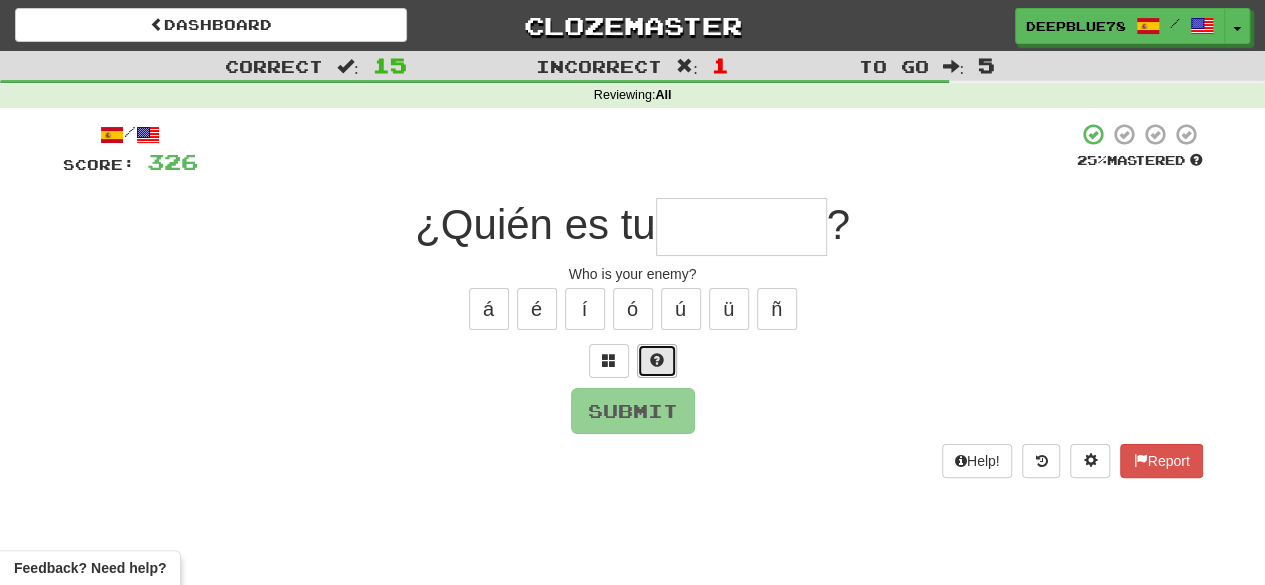 click at bounding box center (657, 360) 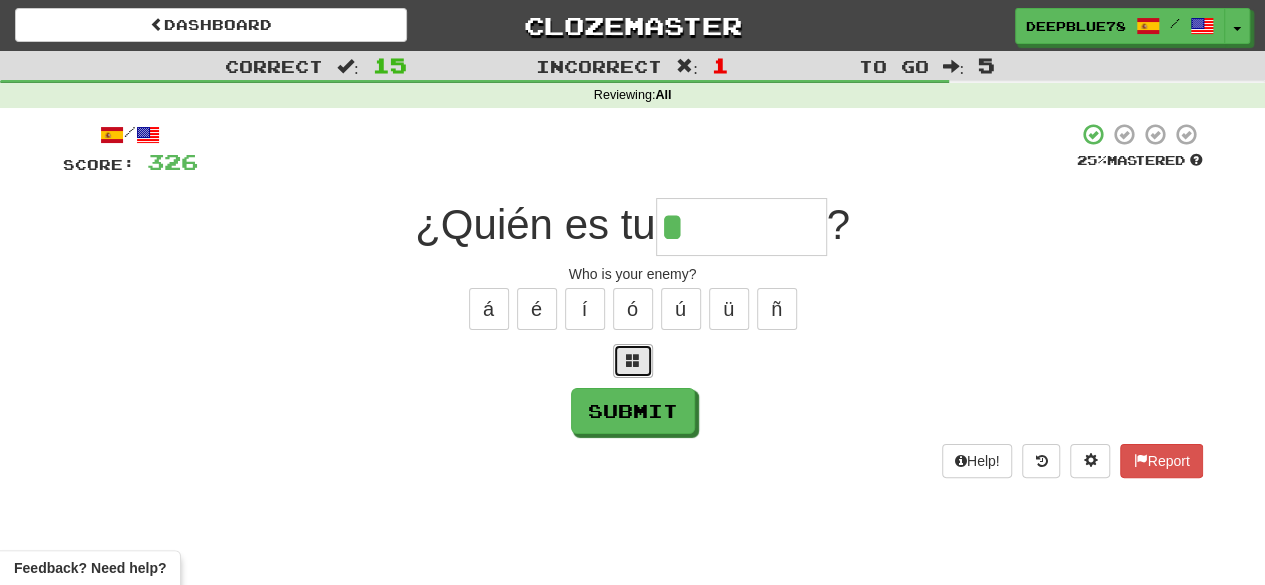 click at bounding box center [633, 360] 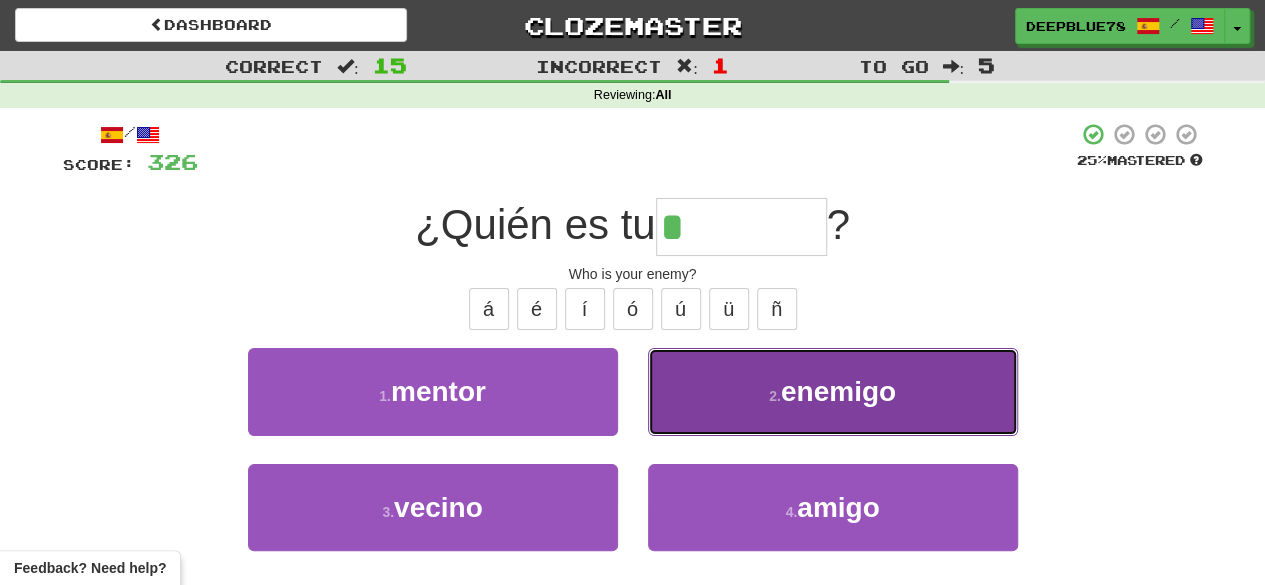 click on "enemigo" at bounding box center (838, 391) 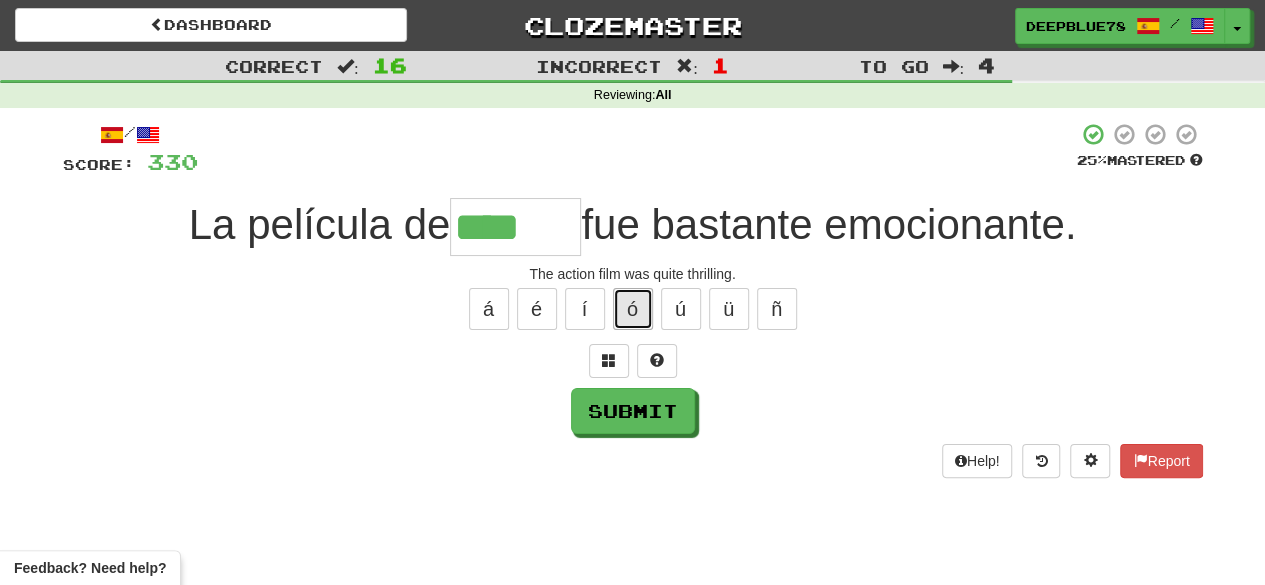click on "ó" at bounding box center (633, 309) 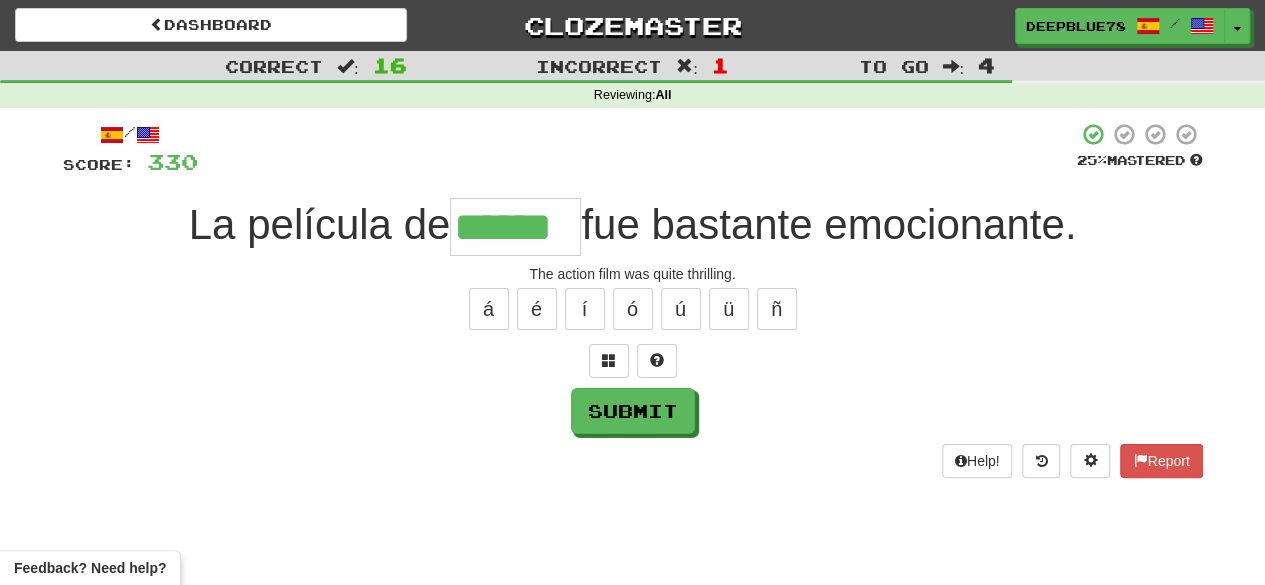 type on "******" 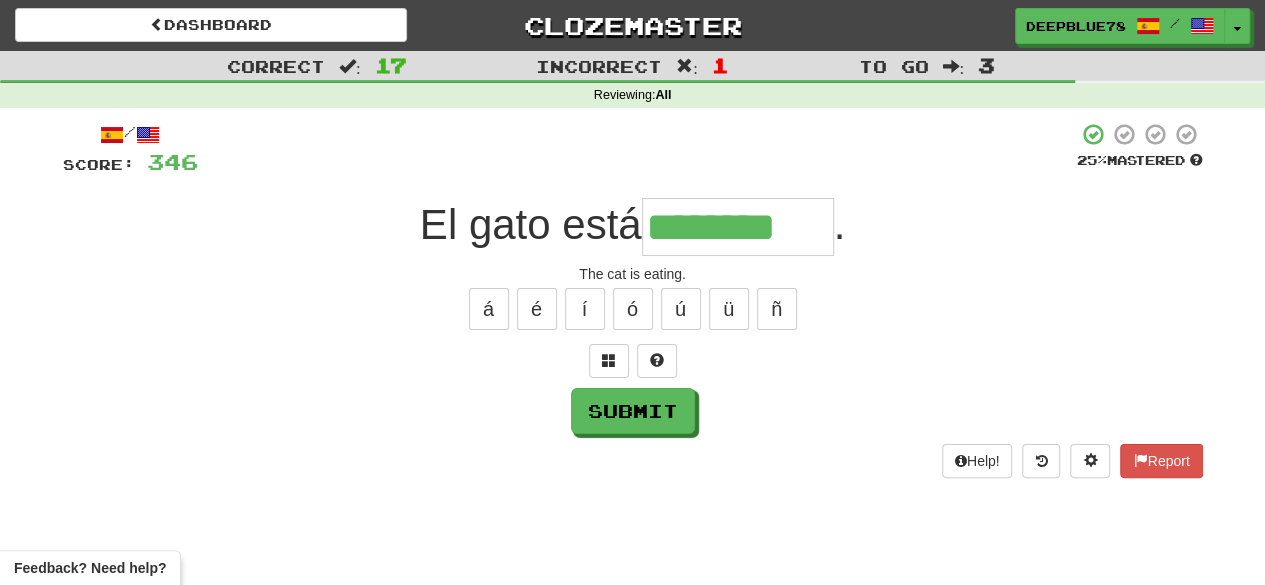 type on "********" 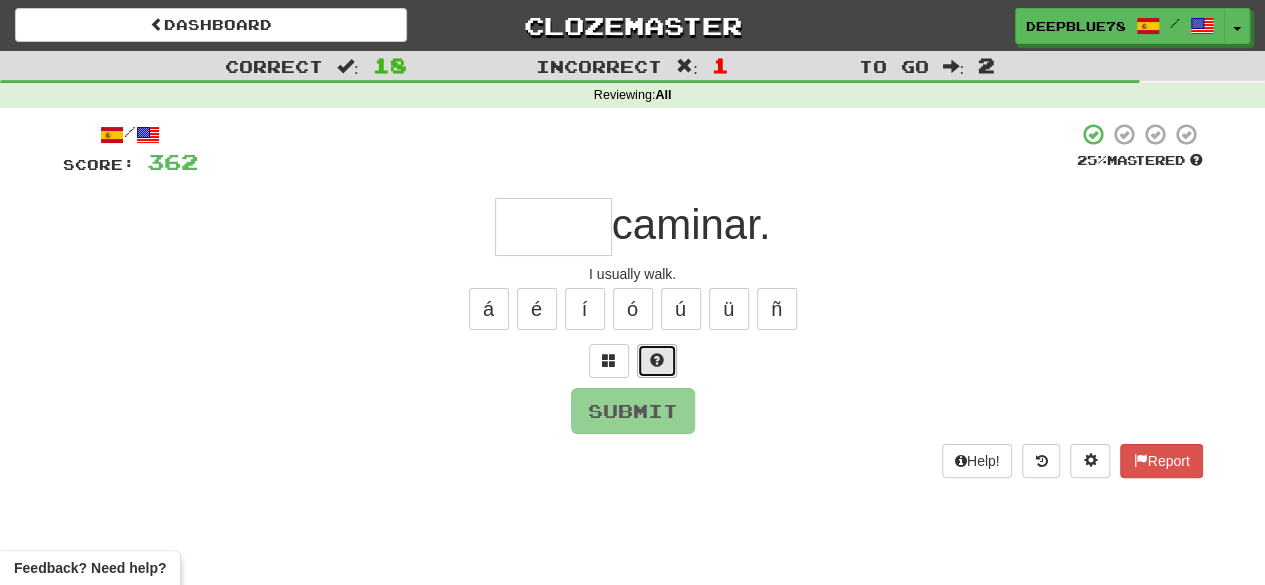 click at bounding box center [657, 360] 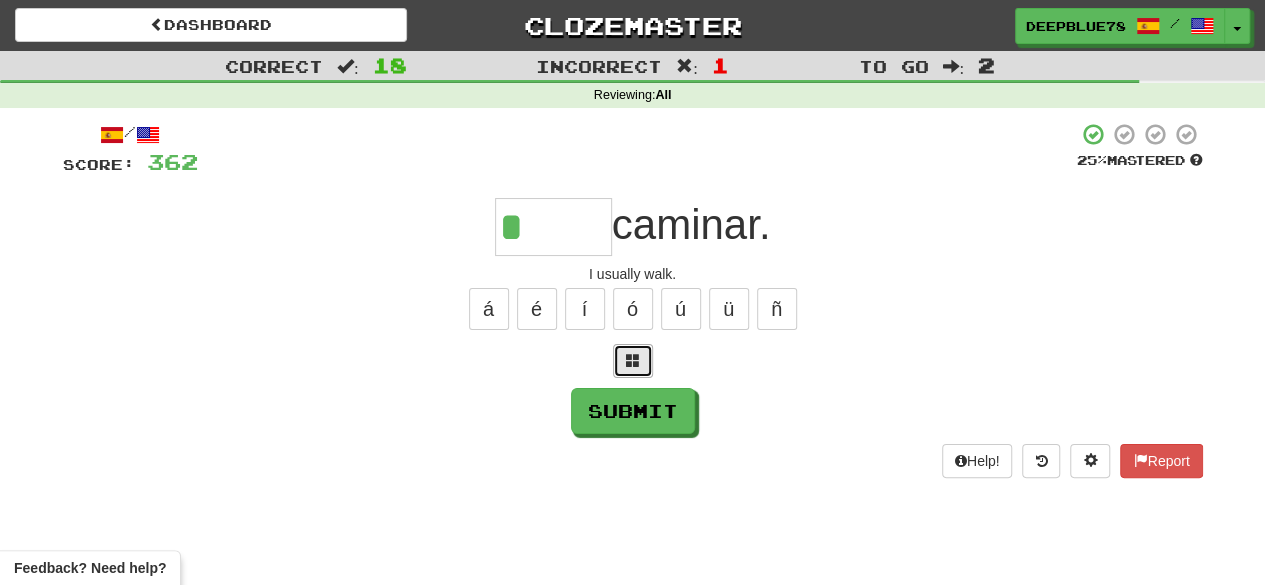 click at bounding box center [633, 361] 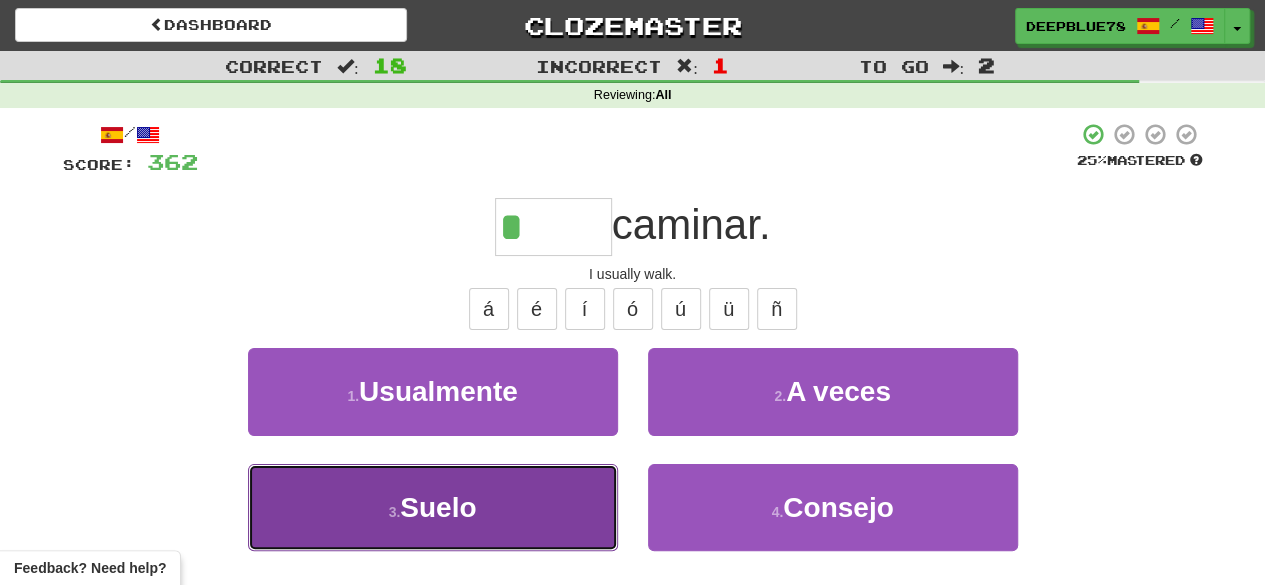 click on "3 .  Suelo" at bounding box center (433, 507) 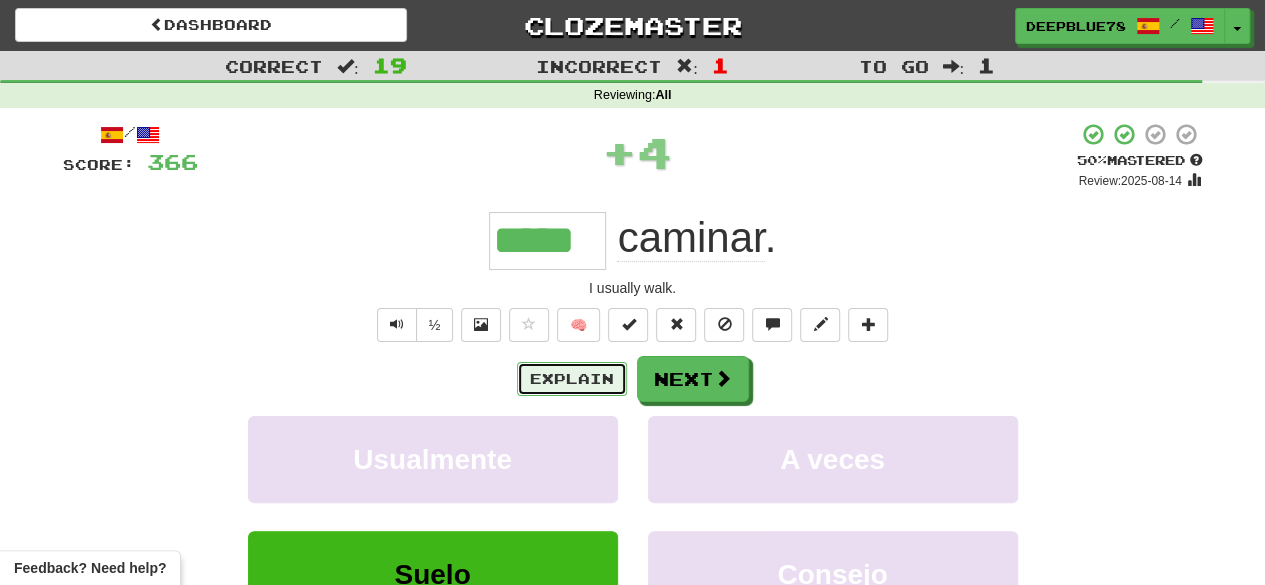 click on "Explain" at bounding box center [572, 379] 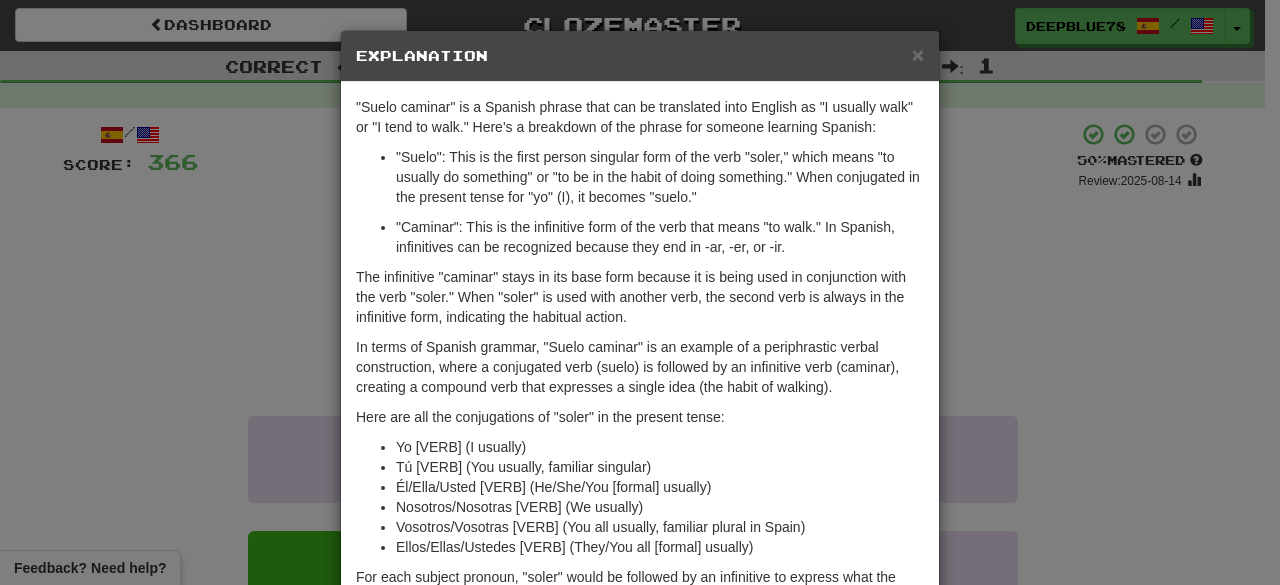 click on "× Explanation "Suelo caminar" is a Spanish phrase that can be translated into English as "I usually walk" or "I tend to walk." Here's a breakdown of the phrase for someone learning Spanish:
"Suelo": This is the first person singular form of the verb "soler," which means "to usually do something" or "to be in the habit of doing something." When conjugated in the present tense for "yo" (I), it becomes "suelo."
"Caminar": This is the infinitive form of the verb that means "to walk." In Spanish, infinitives can be recognized because they end in -ar, -er, or -ir.
The infinitive "caminar" stays in its base form because it is being used in conjunction with the verb "soler." When "soler" is used with another verb, the second verb is always in the infinitive form, indicating the habitual action.
Here are all the conjugations of "soler" in the present tense:
Yo suelo (I usually)
Tú sueles (You usually, familiar singular)
Él/Ella/Usted suele (He/She/You [formal] usually)
!" at bounding box center [640, 292] 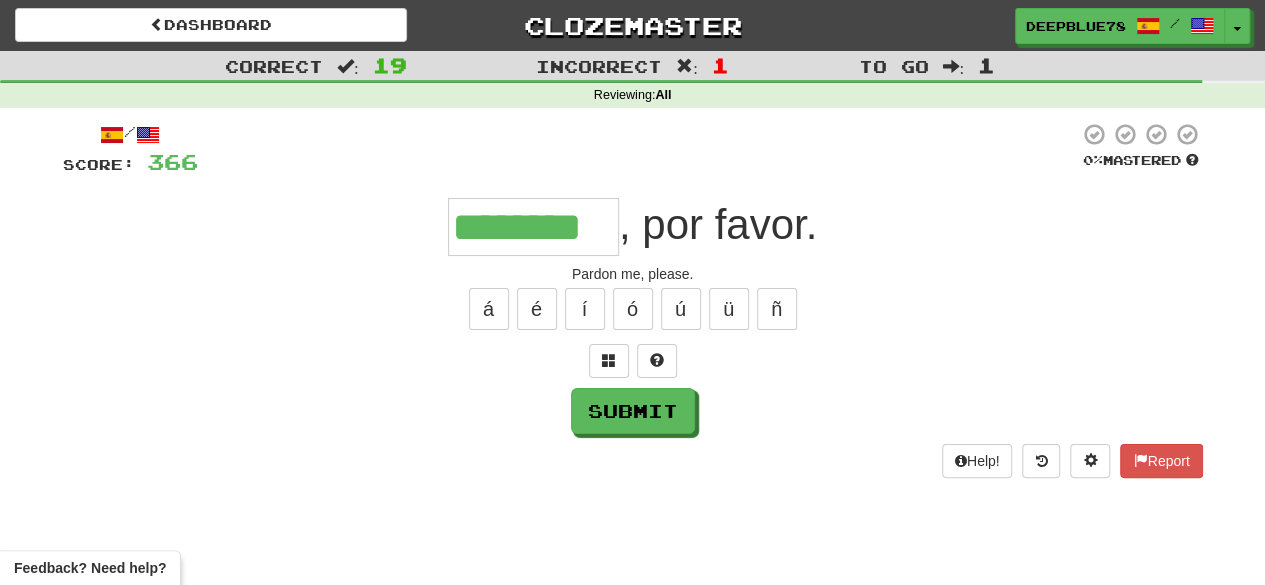 type on "********" 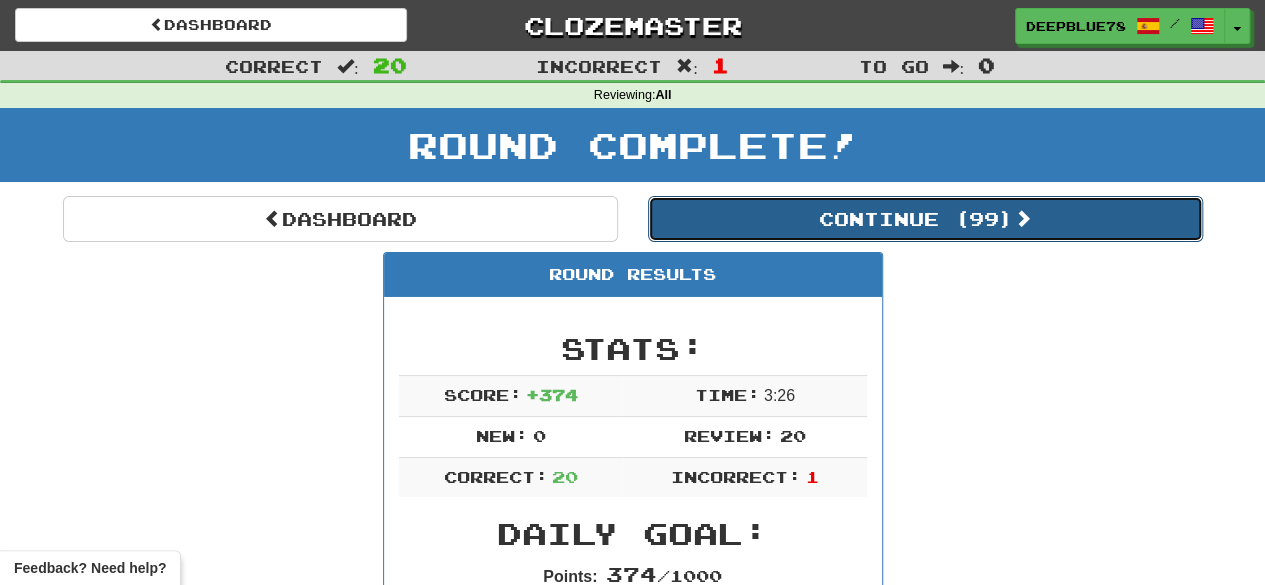 click on "Continue ( 99 )" at bounding box center (925, 219) 